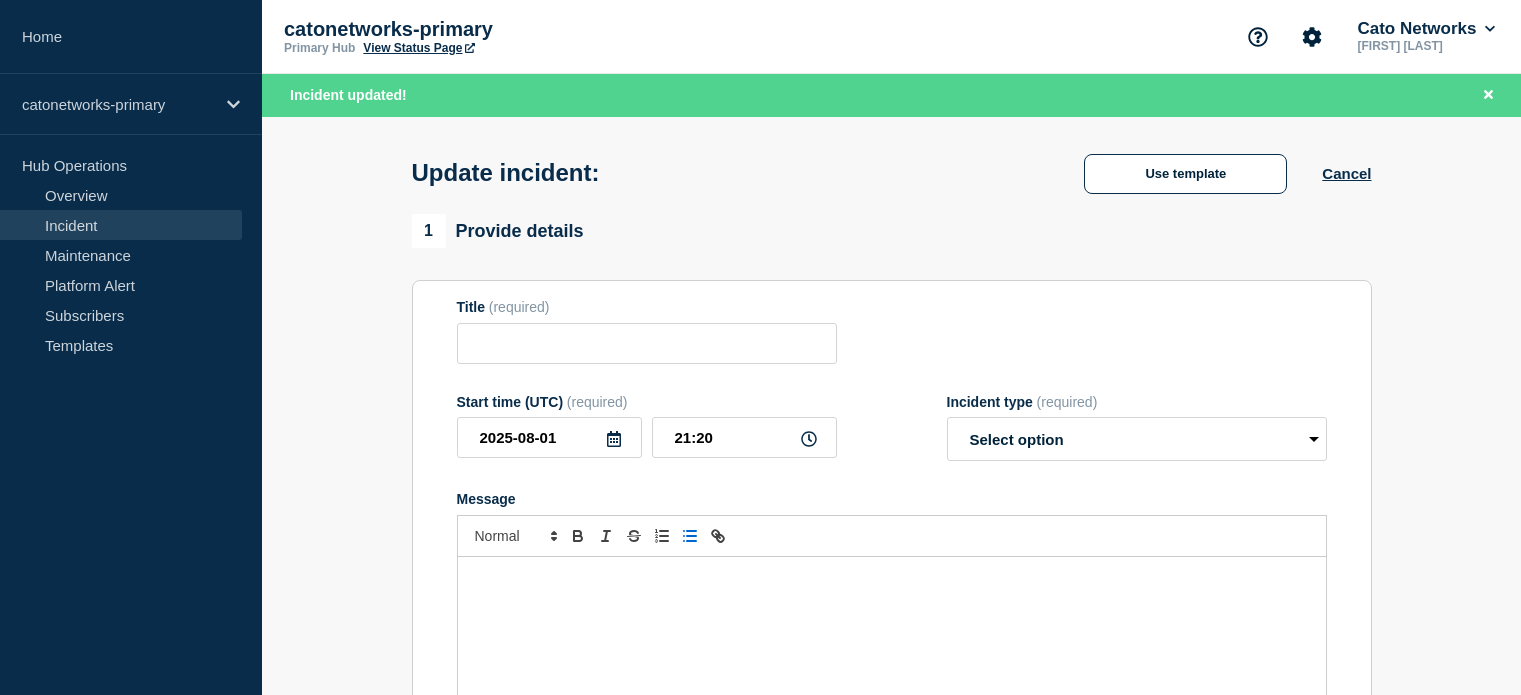 scroll, scrollTop: 256, scrollLeft: 0, axis: vertical 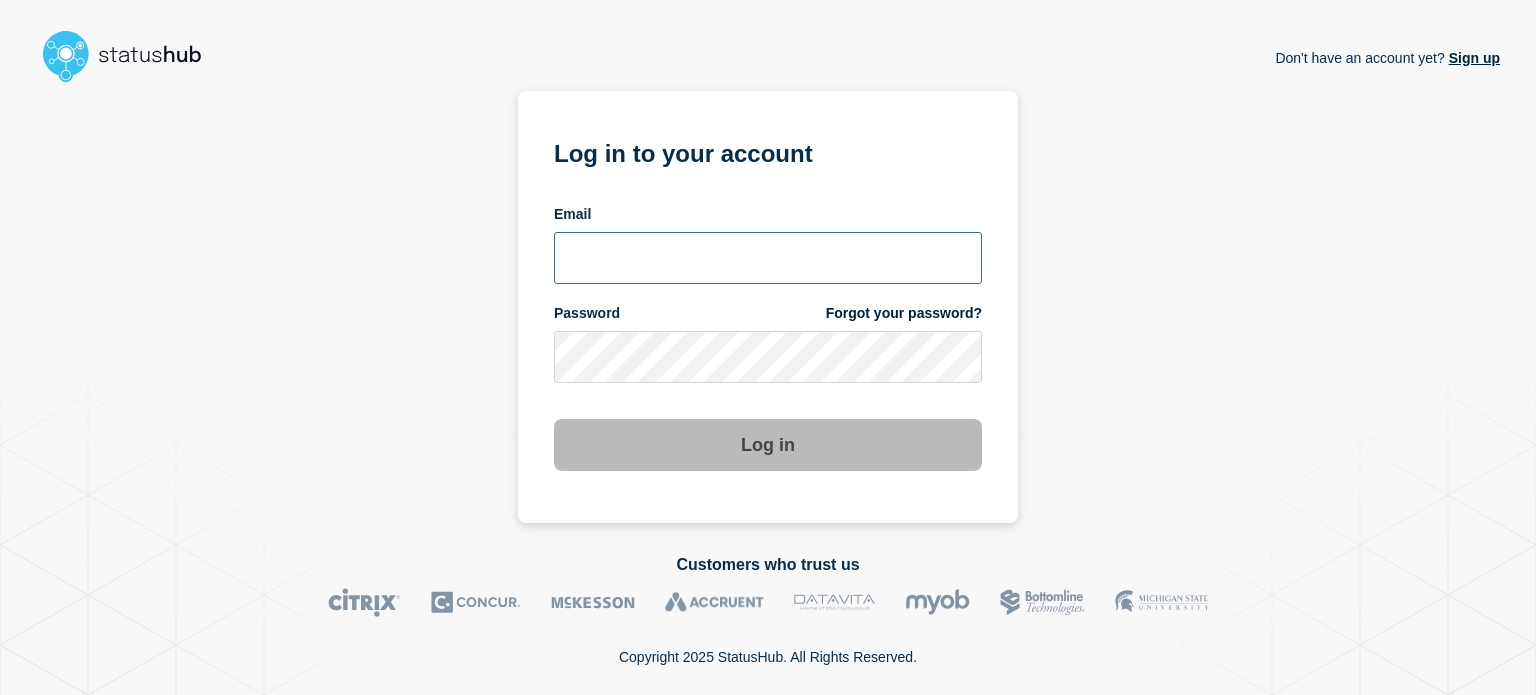 drag, startPoint x: 0, startPoint y: 0, endPoint x: 672, endPoint y: 251, distance: 717.3458 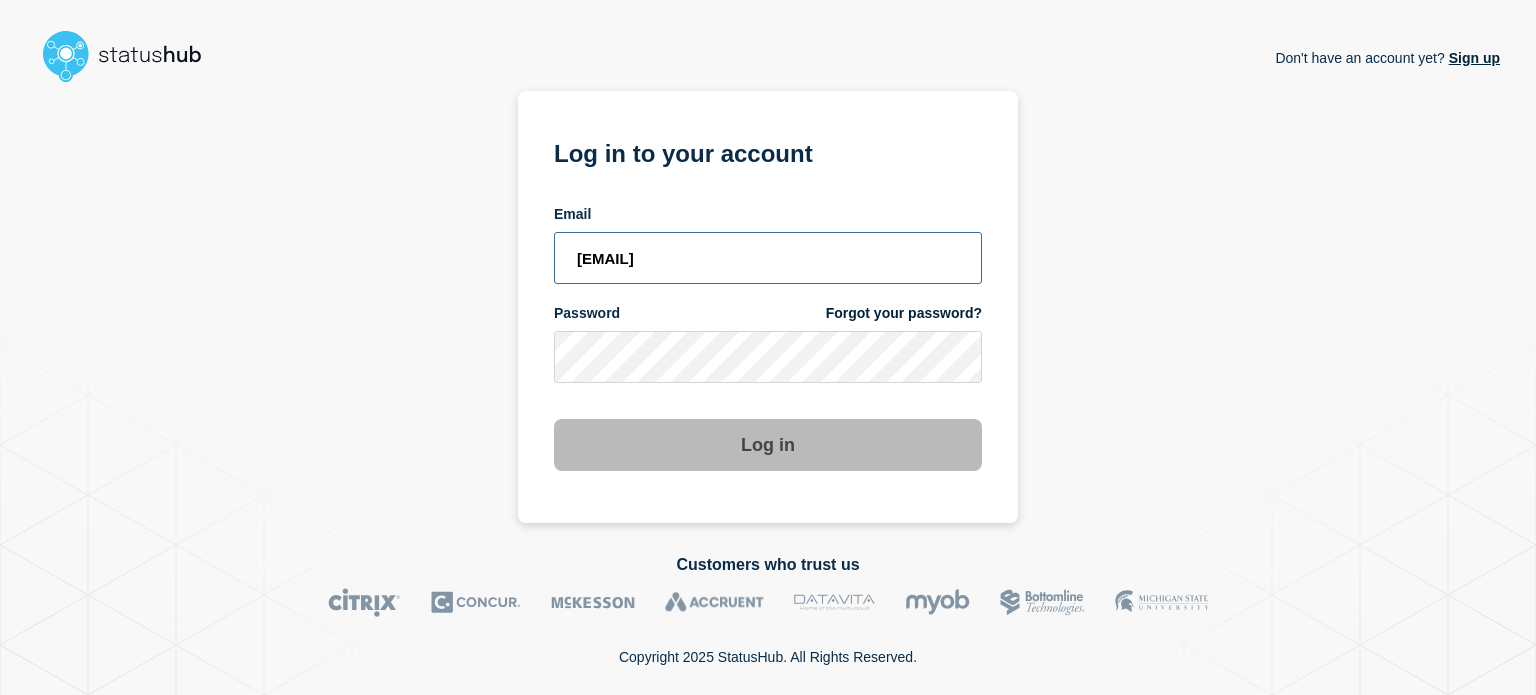 scroll, scrollTop: 0, scrollLeft: 0, axis: both 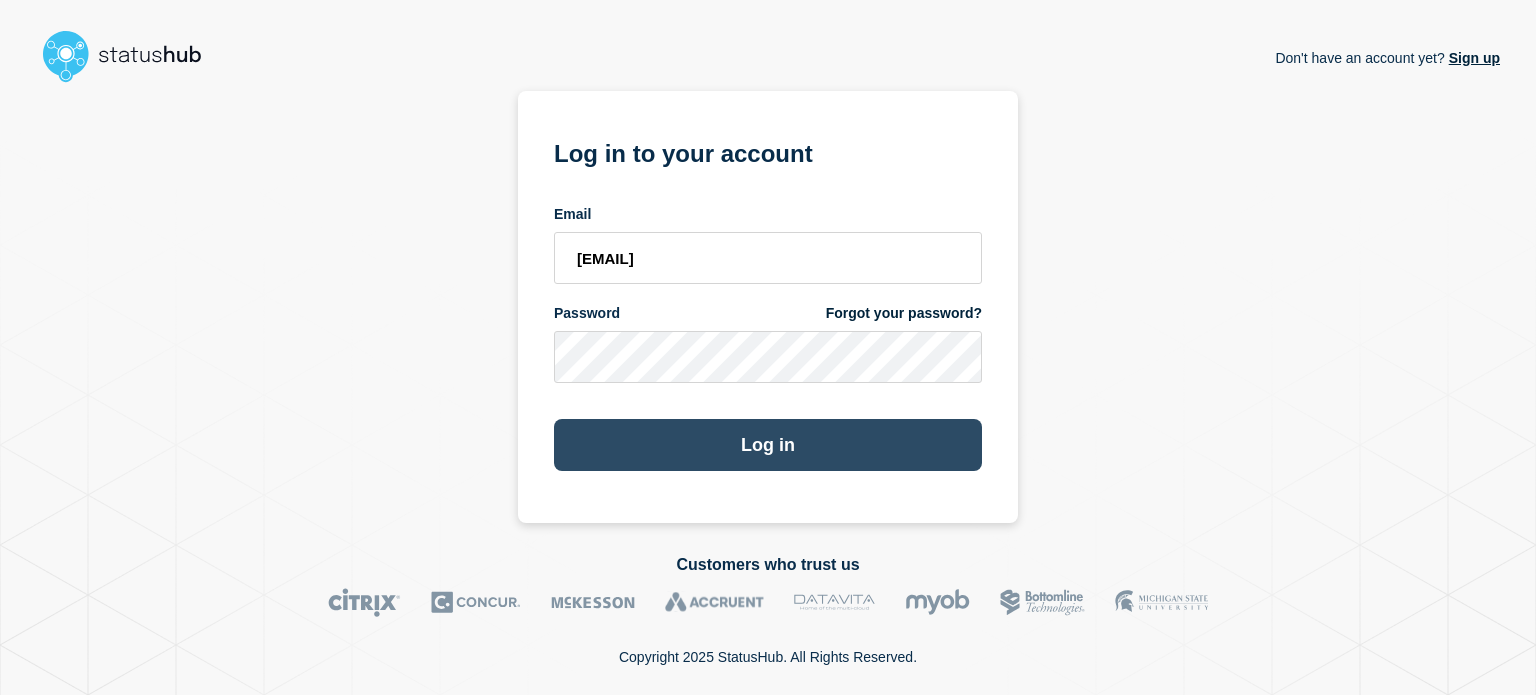 click on "Log in" at bounding box center [768, 445] 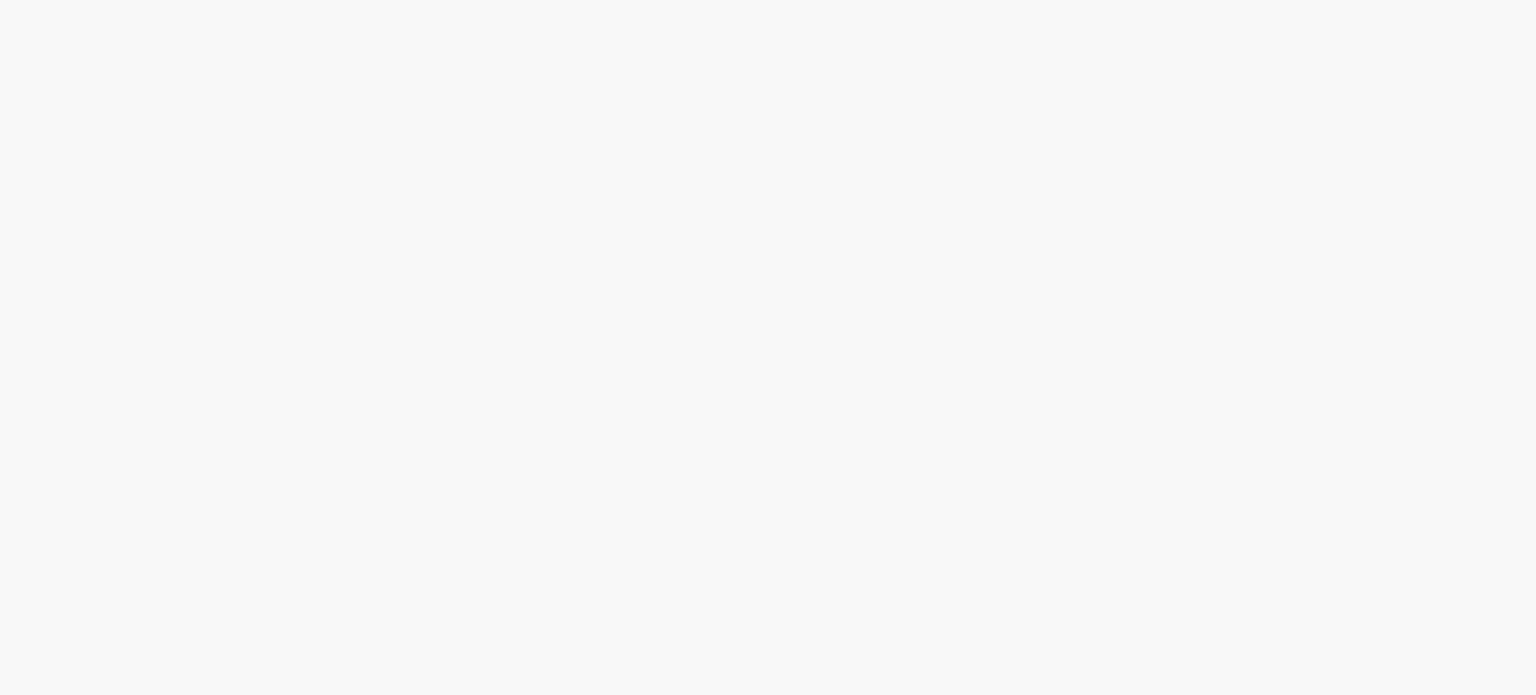 scroll, scrollTop: 0, scrollLeft: 0, axis: both 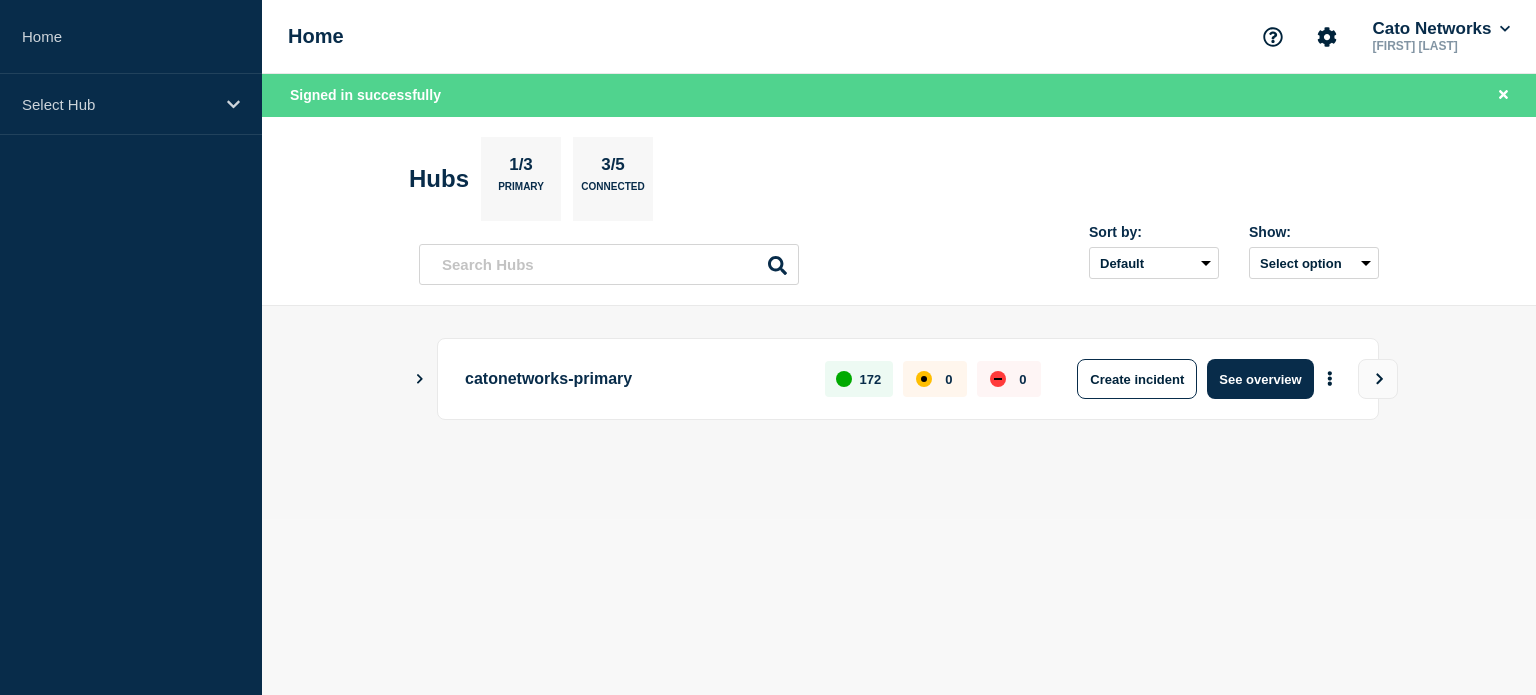 click on "catonetworks-primary" at bounding box center (633, 379) 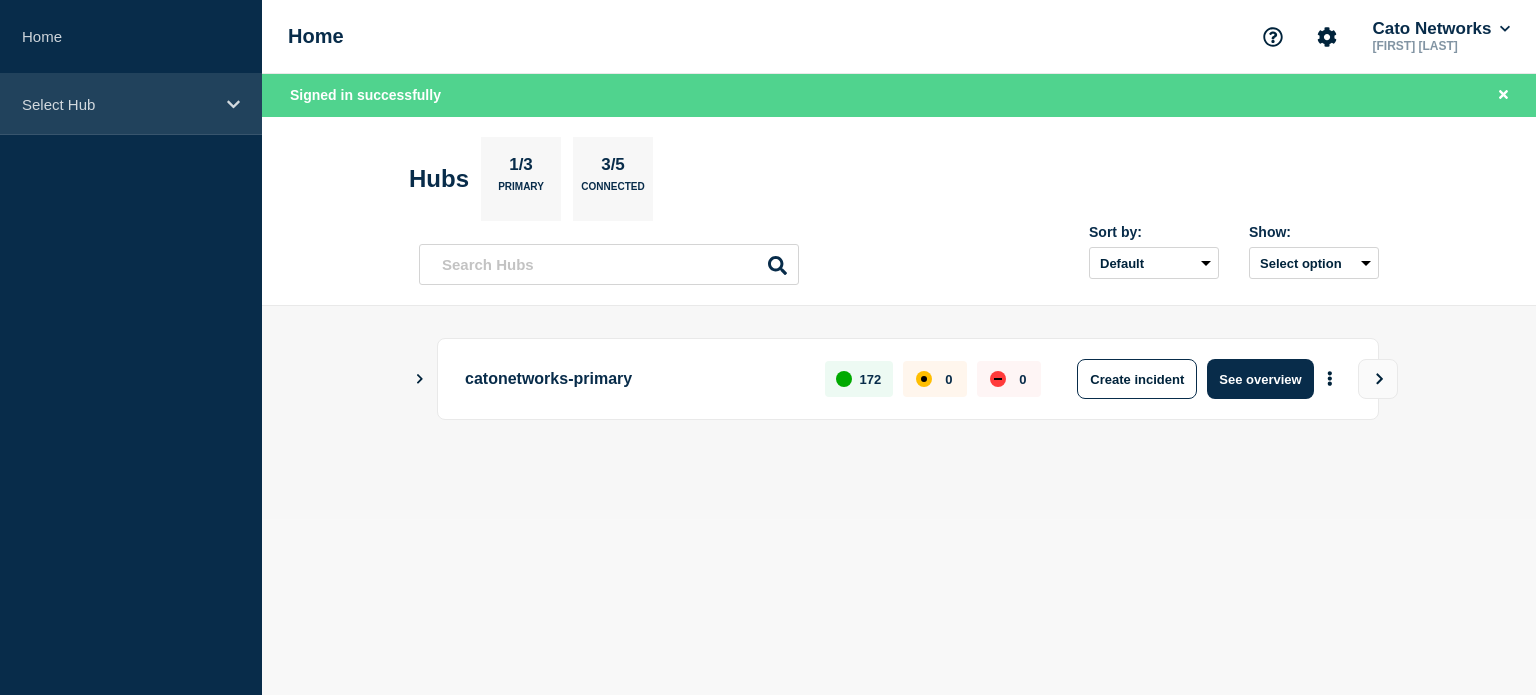 click on "Select Hub" at bounding box center [131, 104] 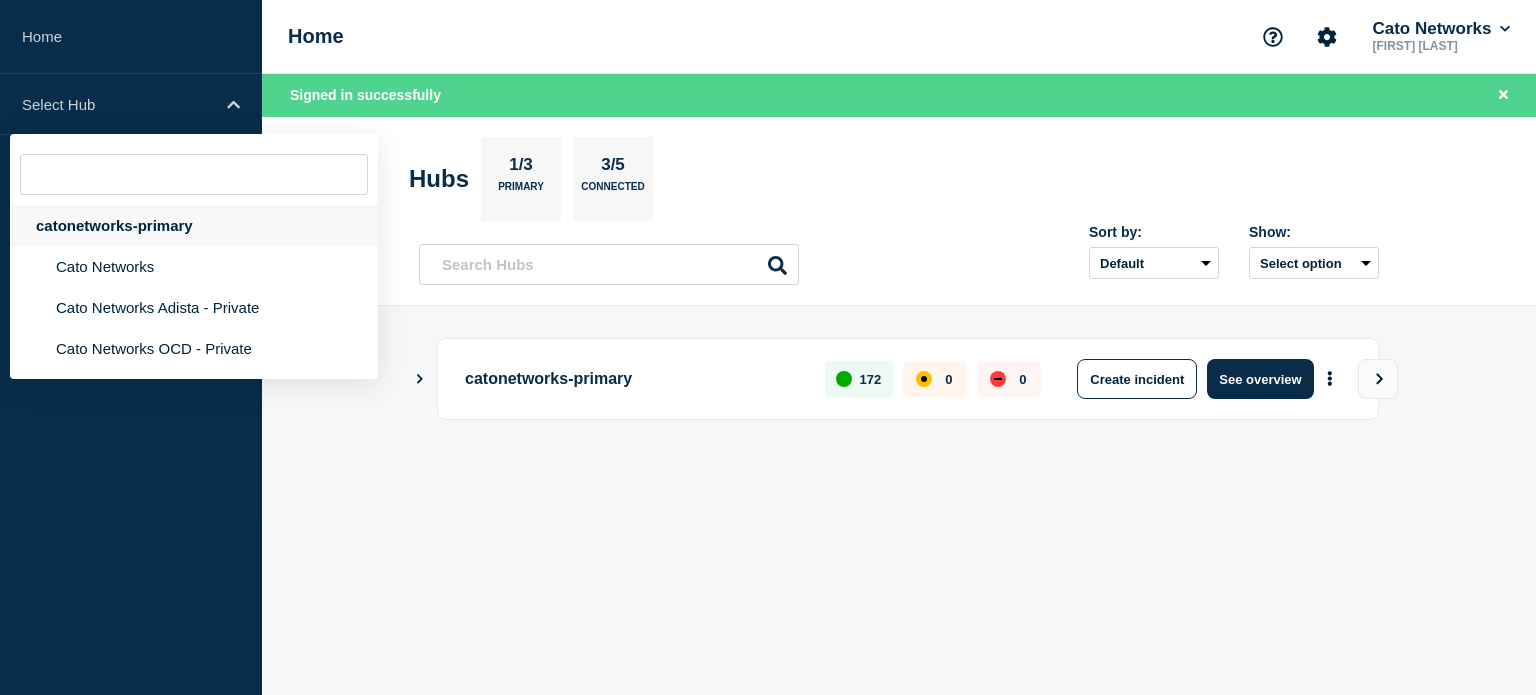 click on "catonetworks-primary" at bounding box center (194, 225) 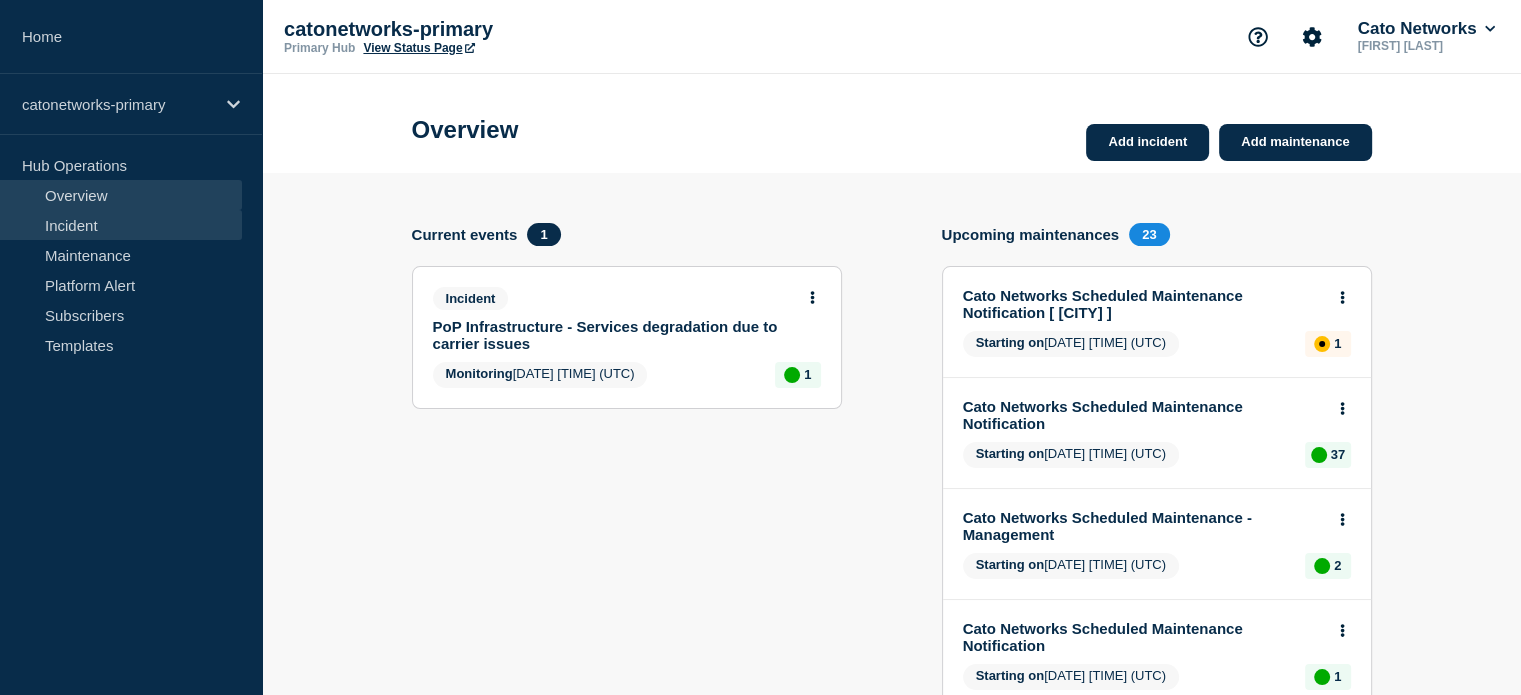 click on "Incident" at bounding box center [121, 225] 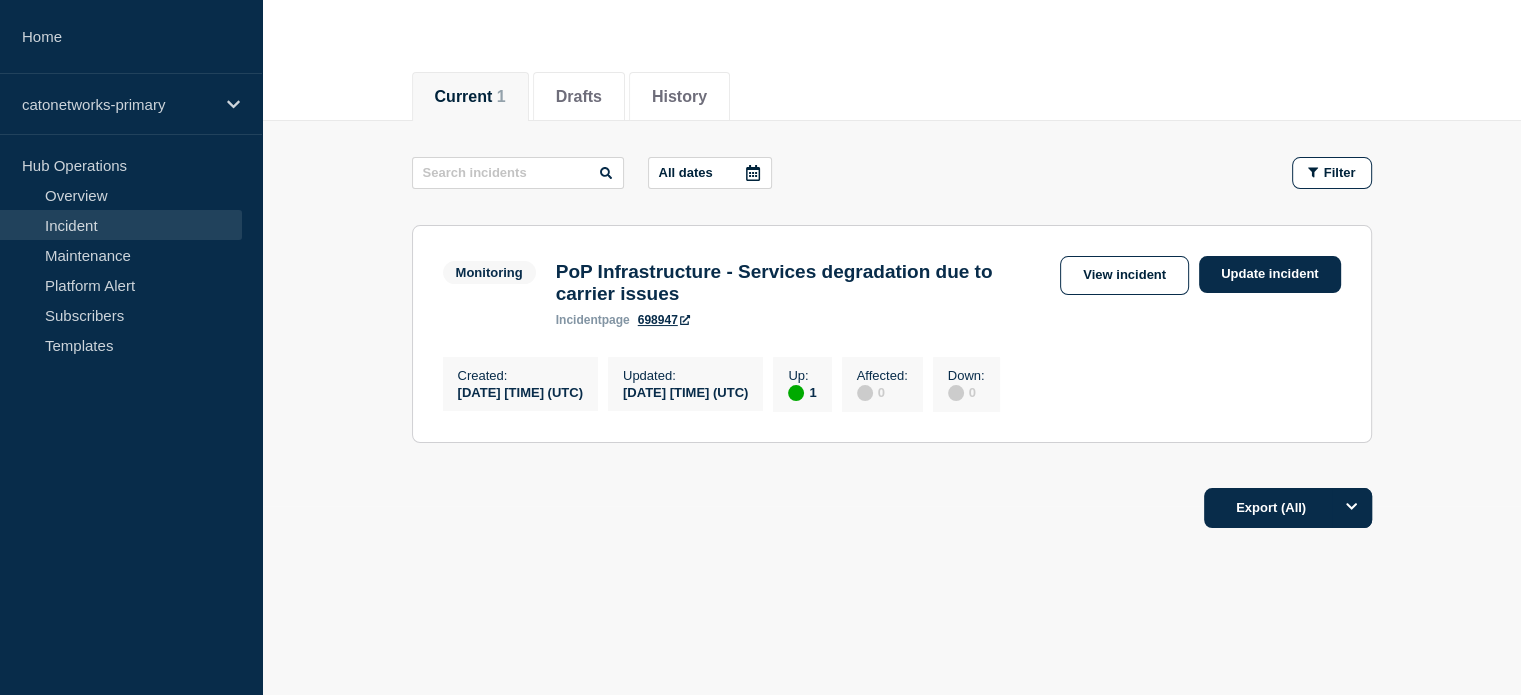 scroll, scrollTop: 200, scrollLeft: 0, axis: vertical 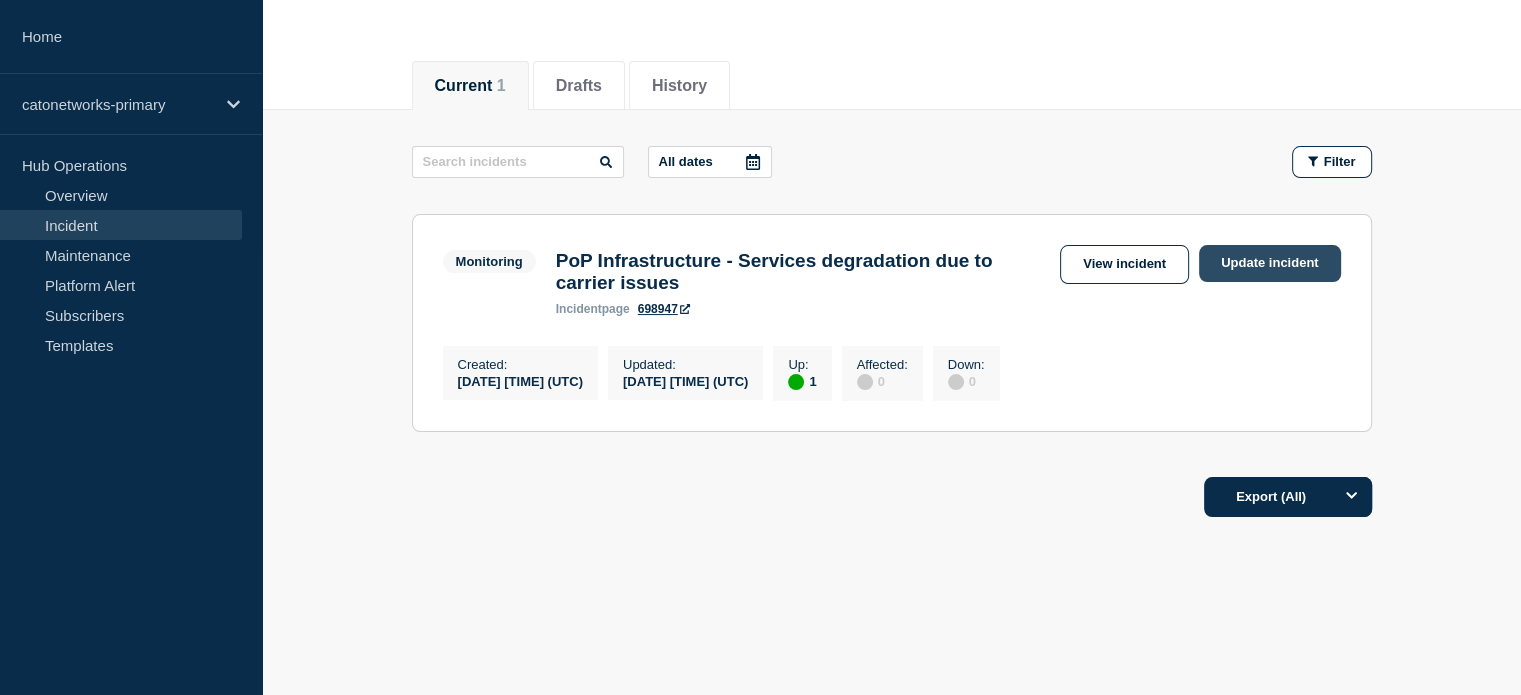 click on "Update incident" at bounding box center [1270, 263] 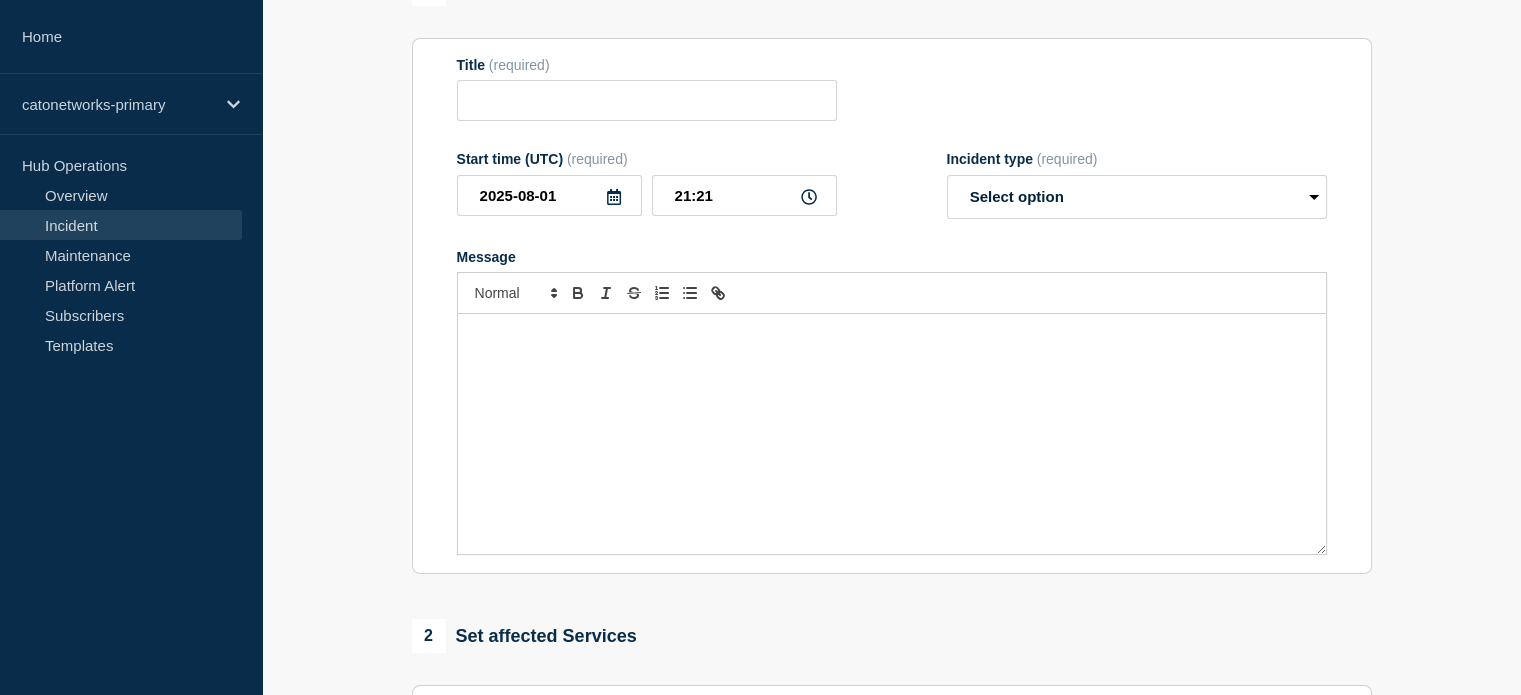 type on "PoP Infrastructure - Services degradation due to carrier issues" 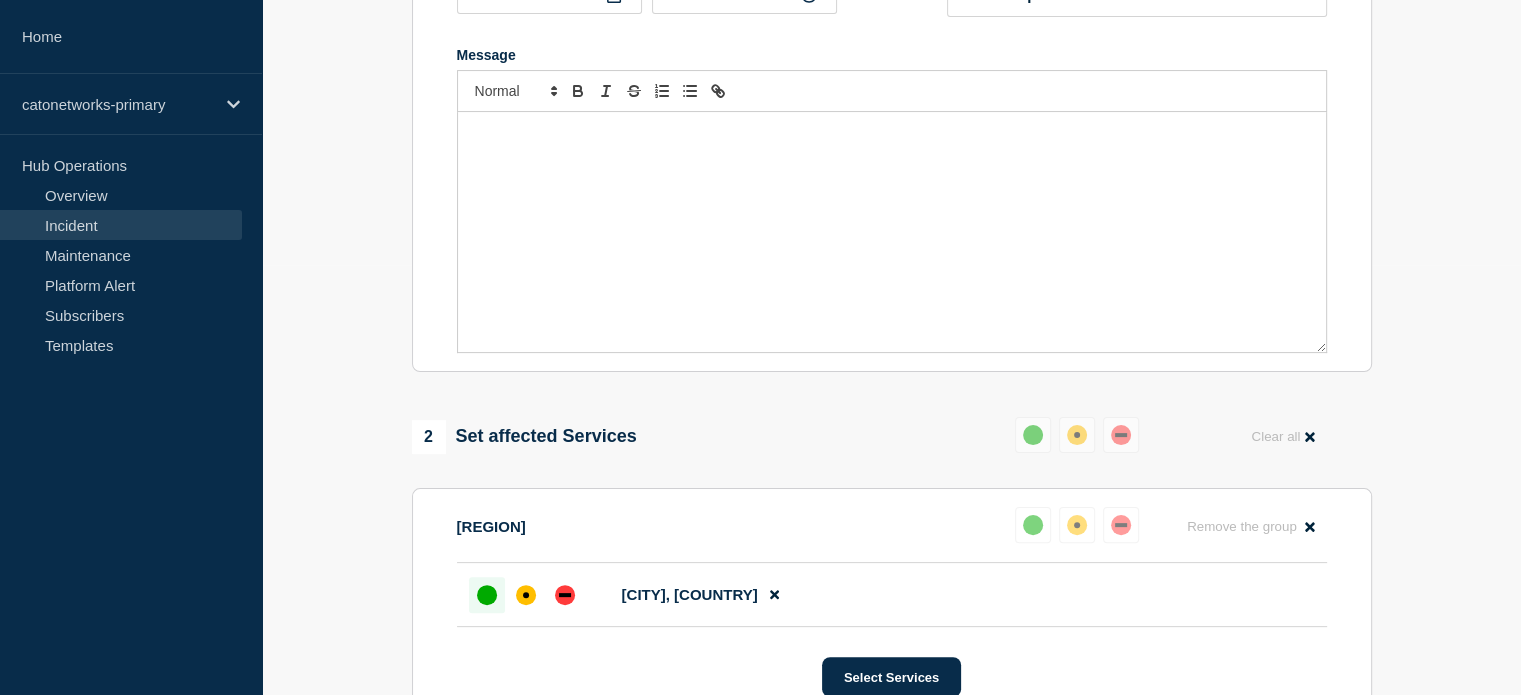 scroll, scrollTop: 130, scrollLeft: 0, axis: vertical 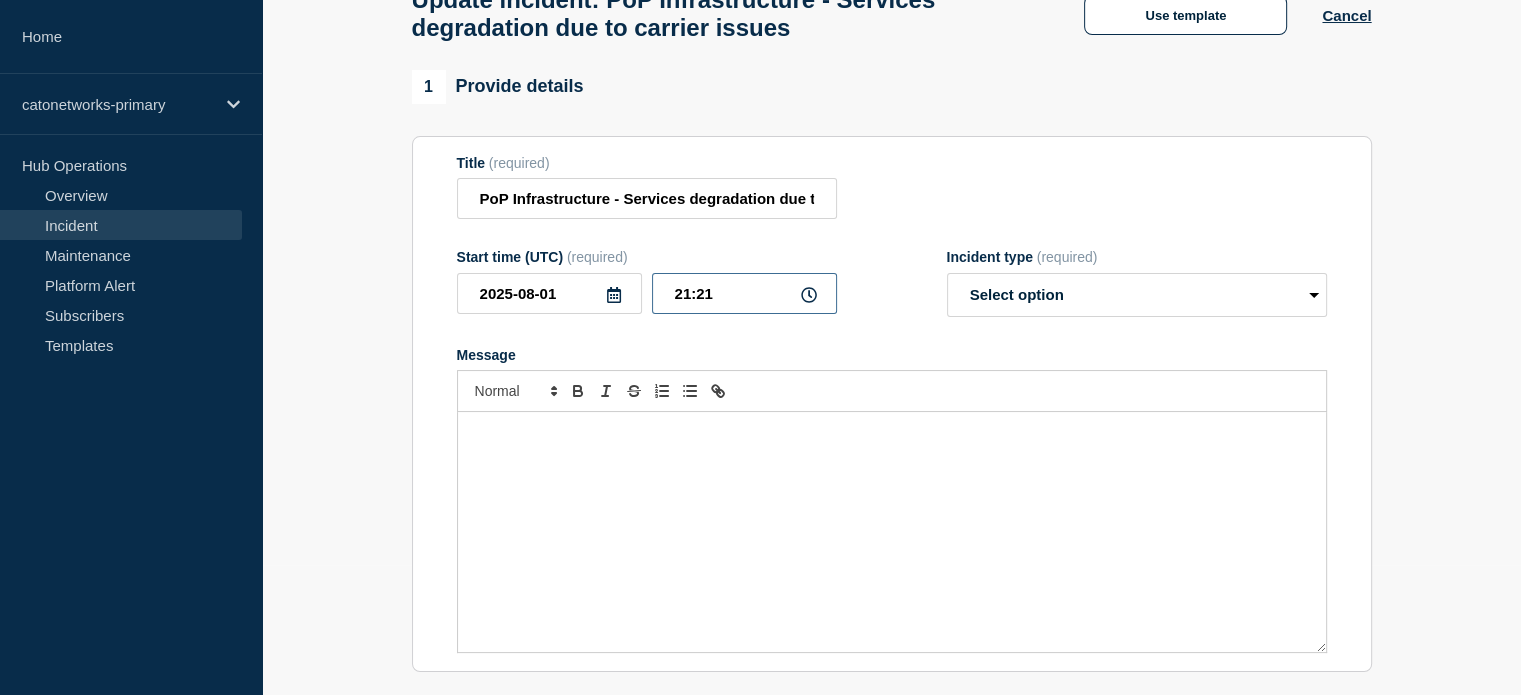 click on "21:21" at bounding box center (744, 293) 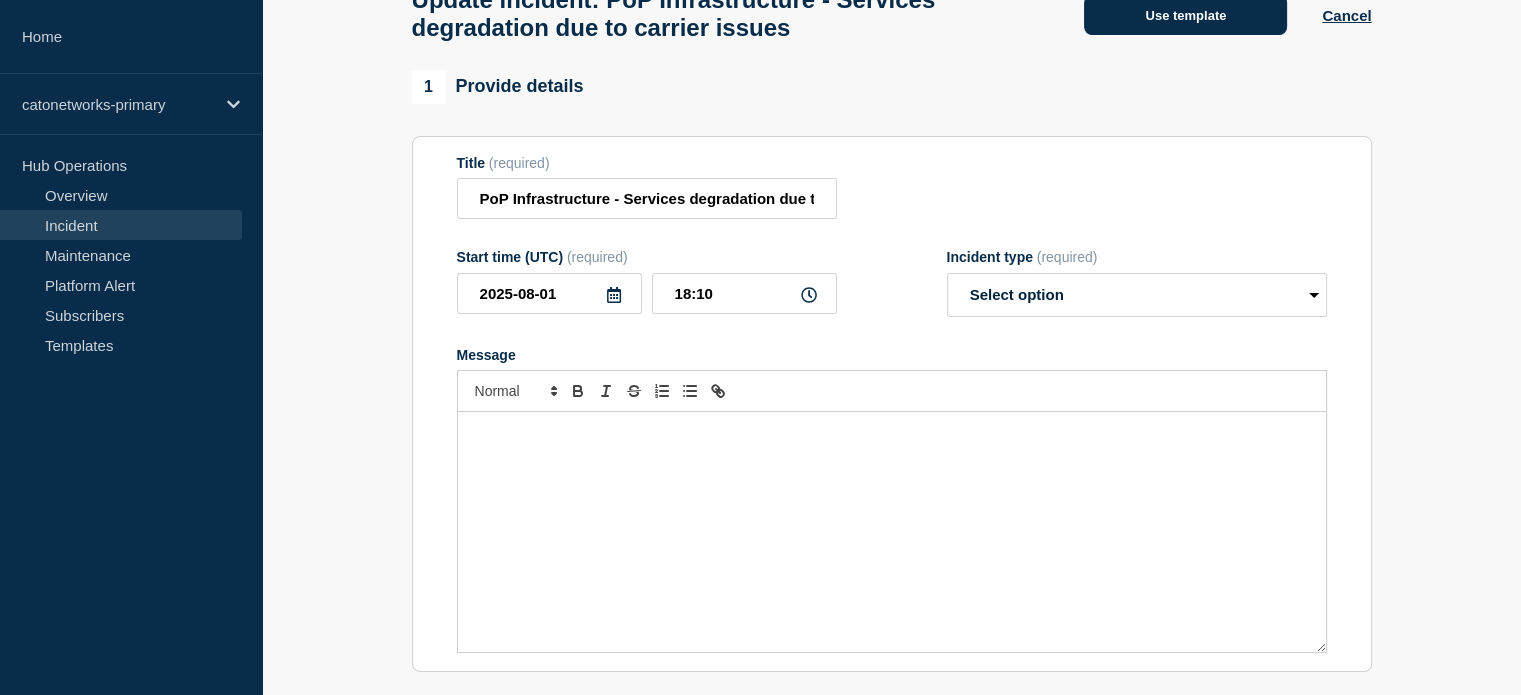 click on "Use template" at bounding box center [1185, 15] 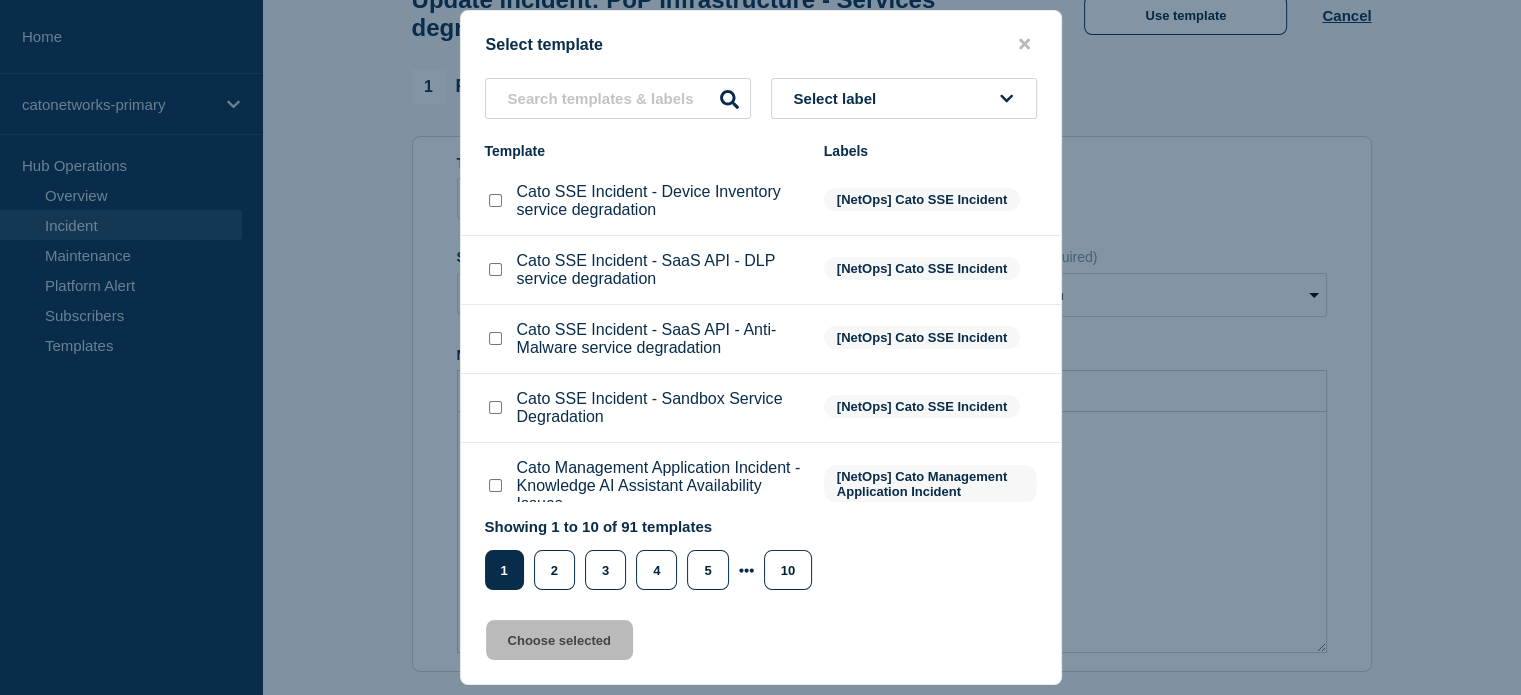click on "Select label" at bounding box center (904, 98) 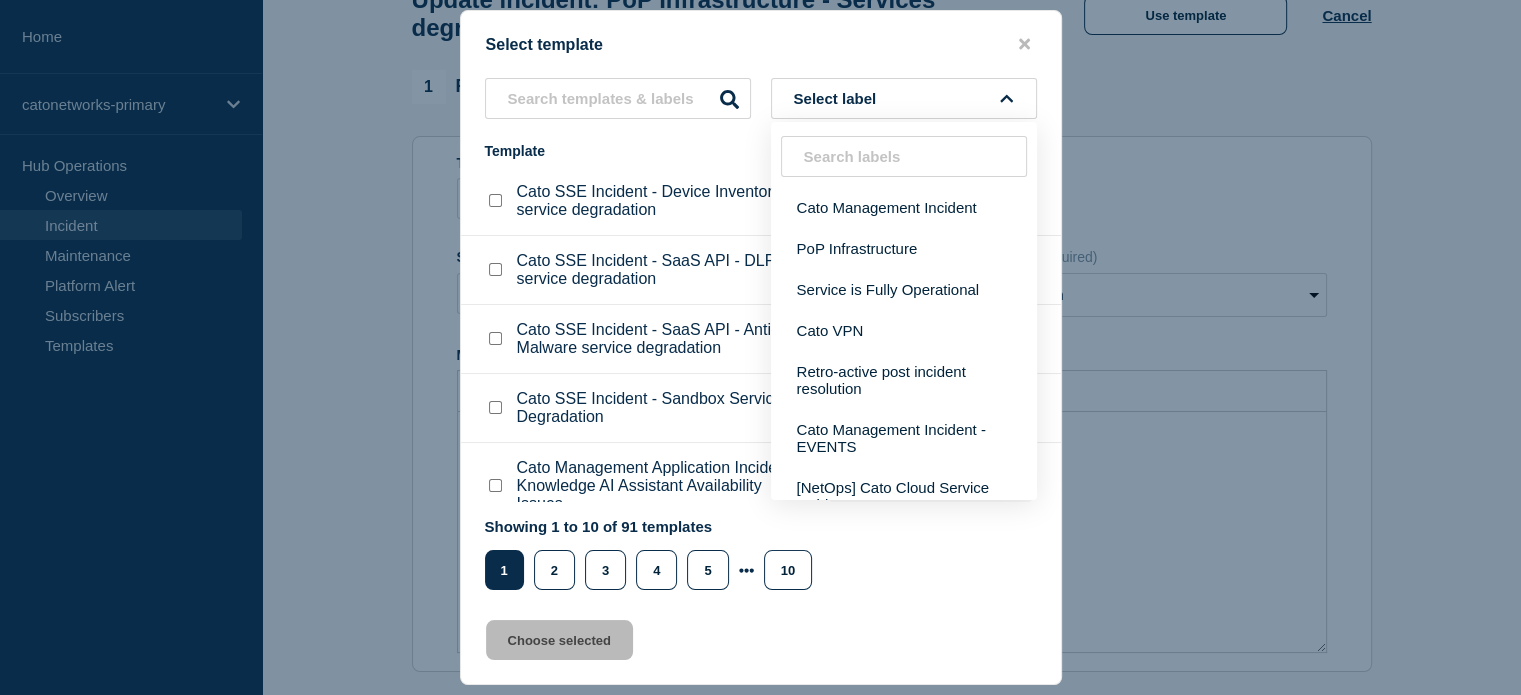 click on "Select template" at bounding box center [761, 44] 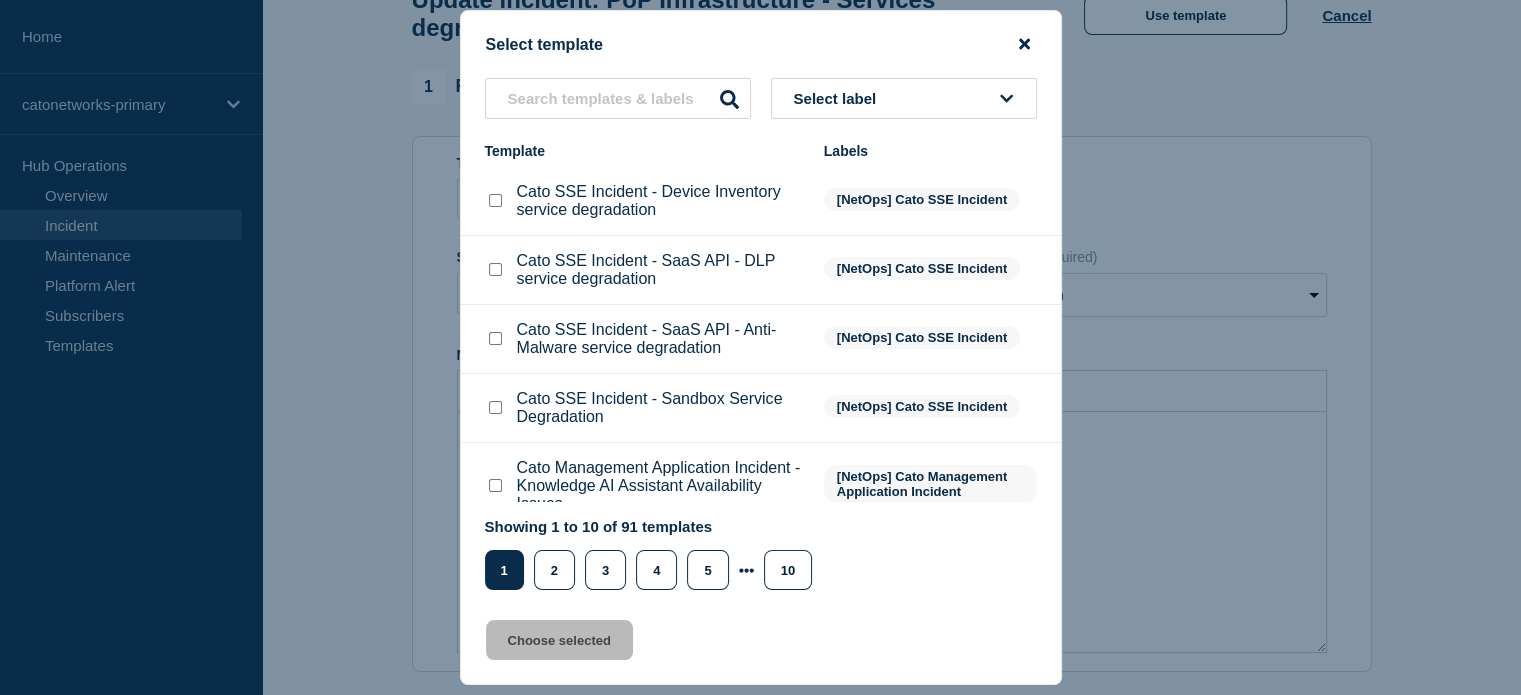 click 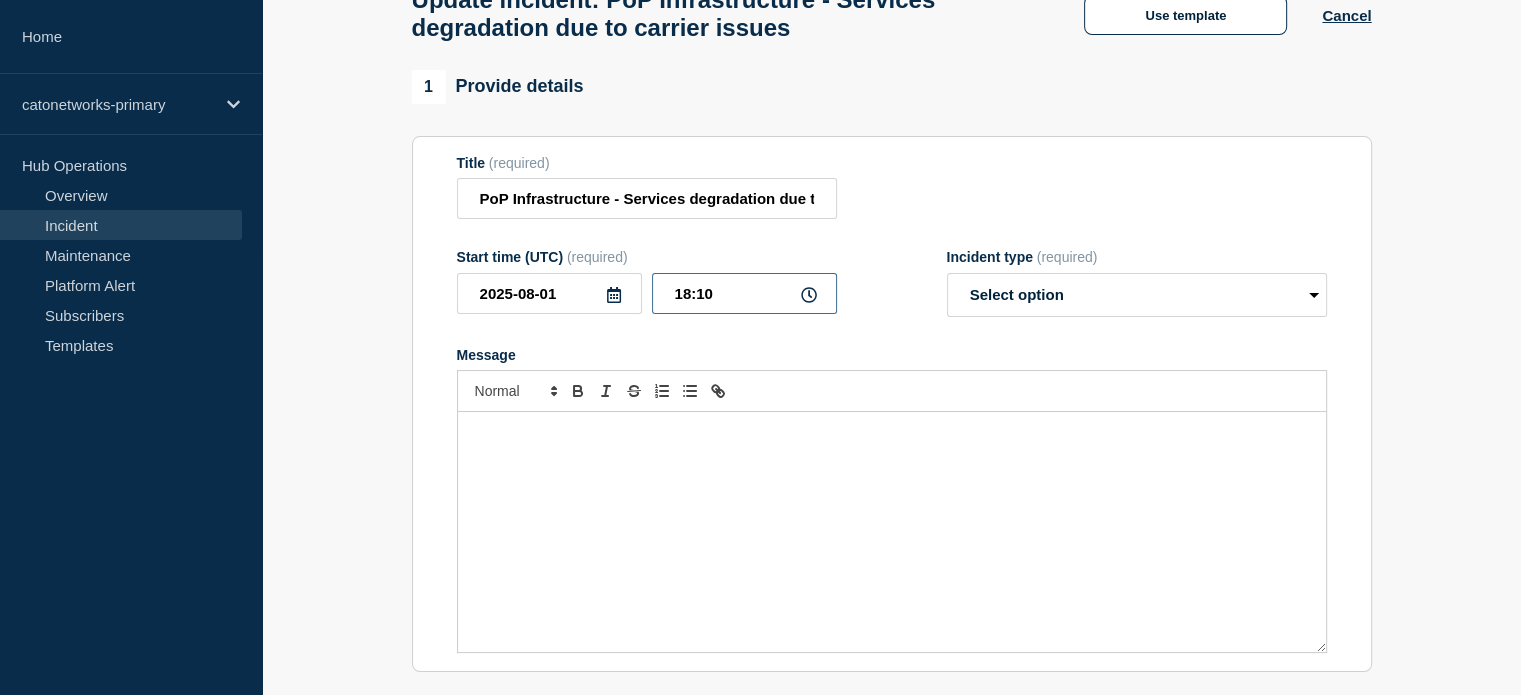 click on "18:10" at bounding box center [744, 293] 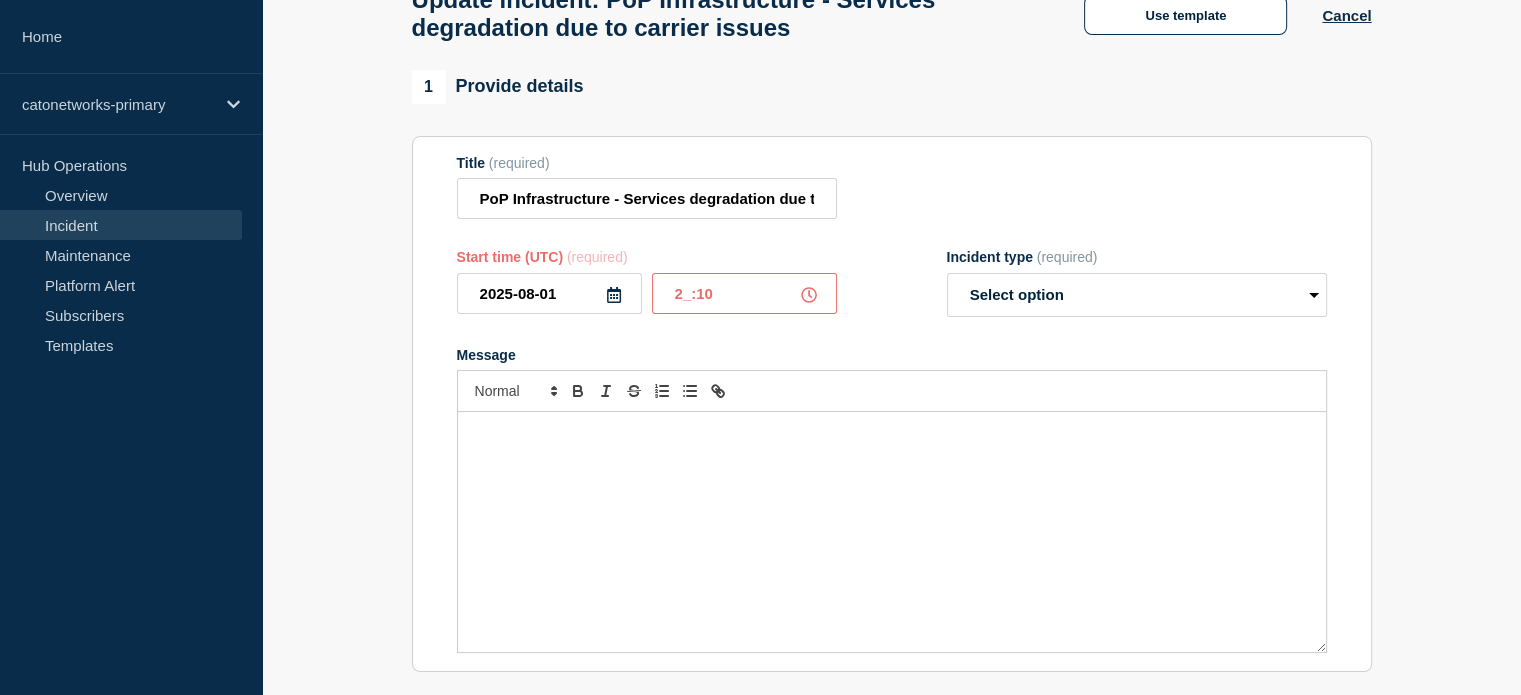 type on "21:10" 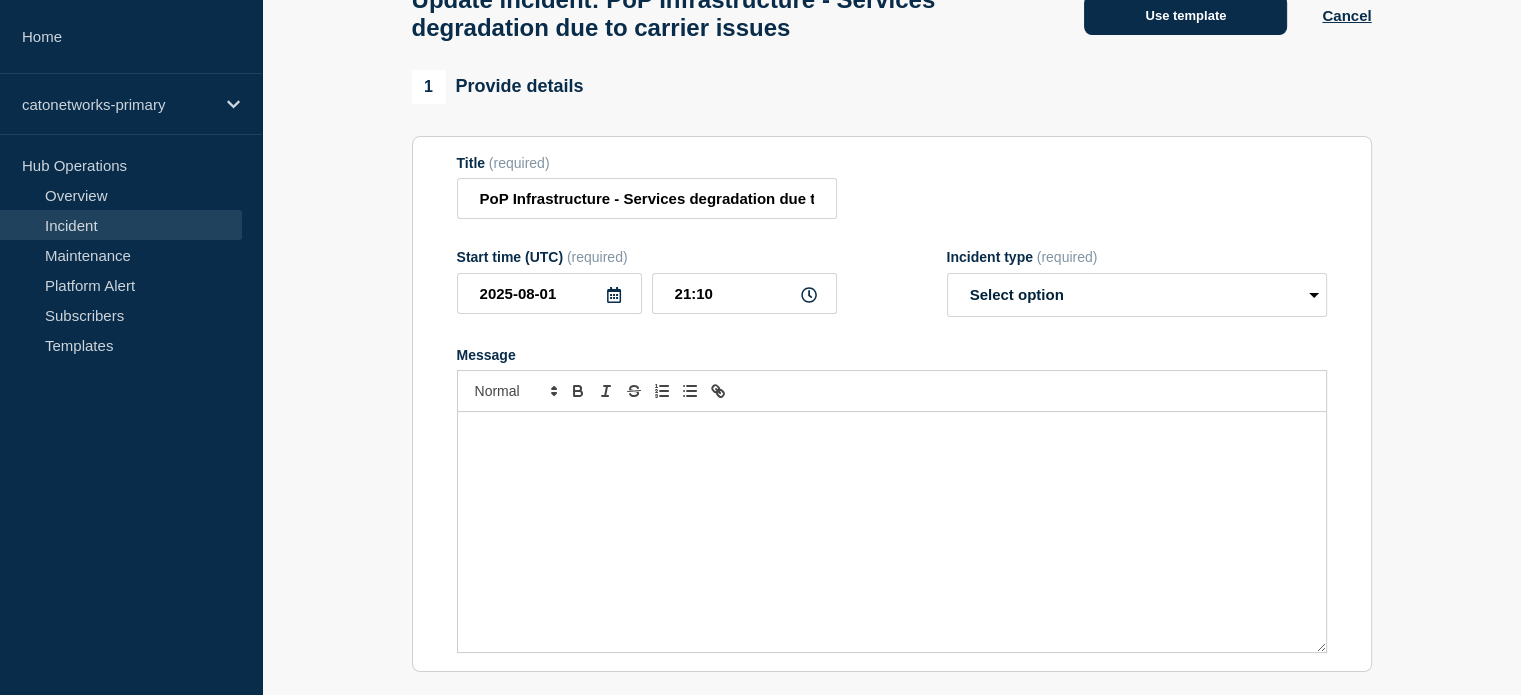 click on "Use template" at bounding box center (1185, 15) 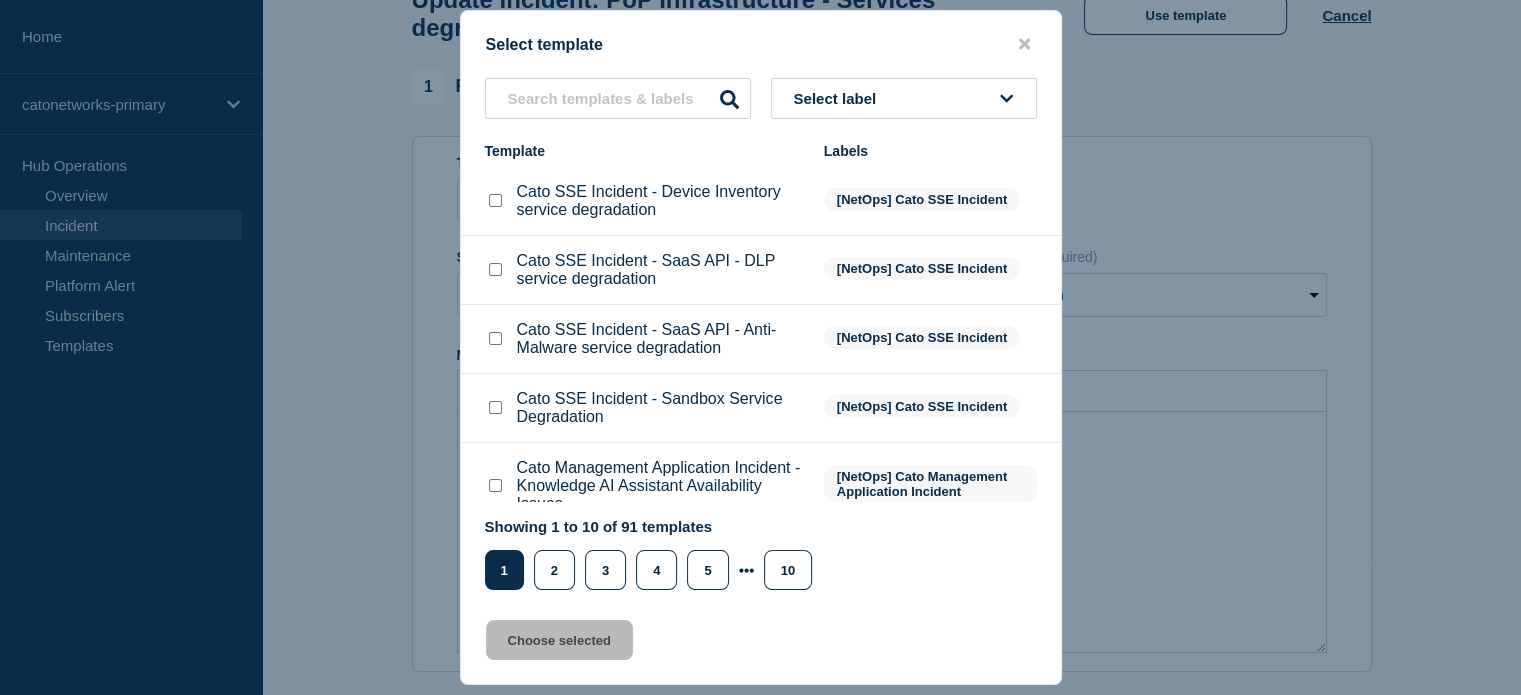 click on "Select label" at bounding box center (839, 98) 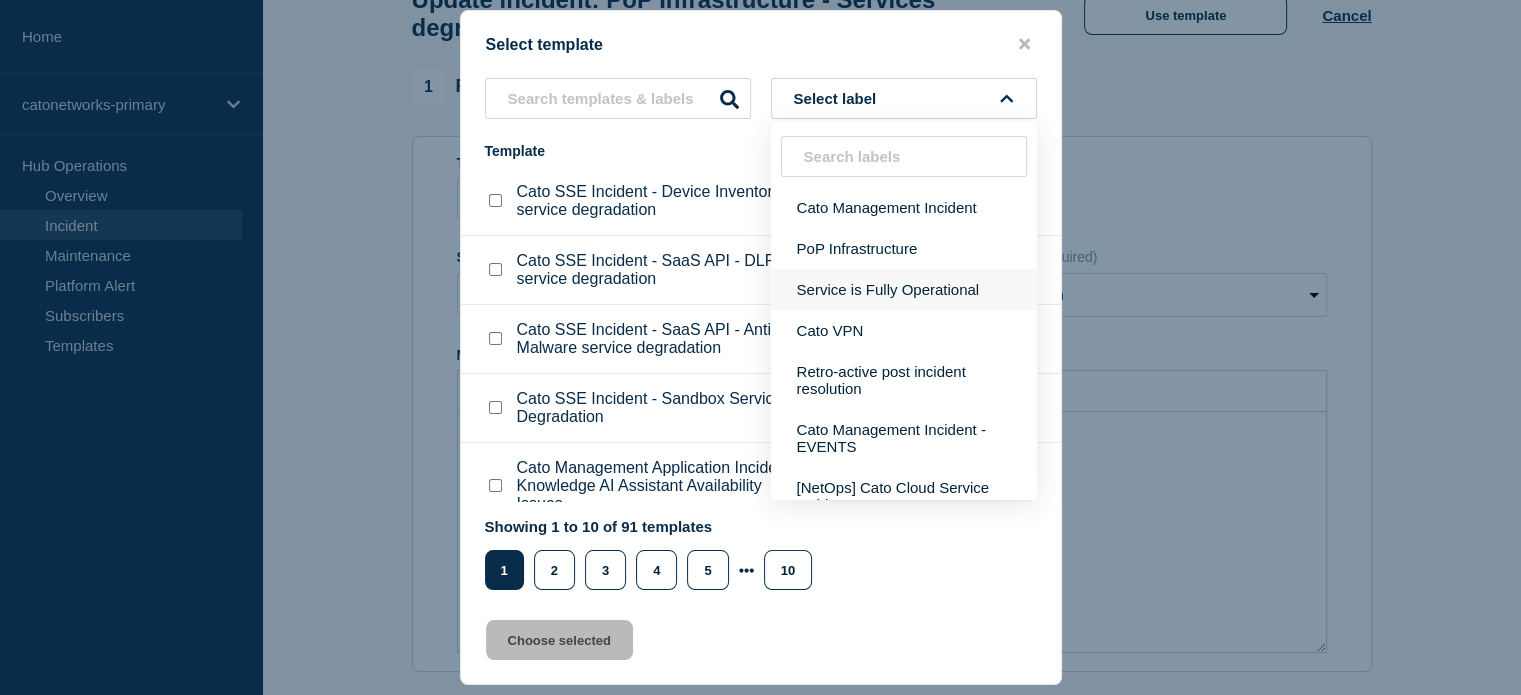 click on "Service is Fully Operational" at bounding box center [904, 289] 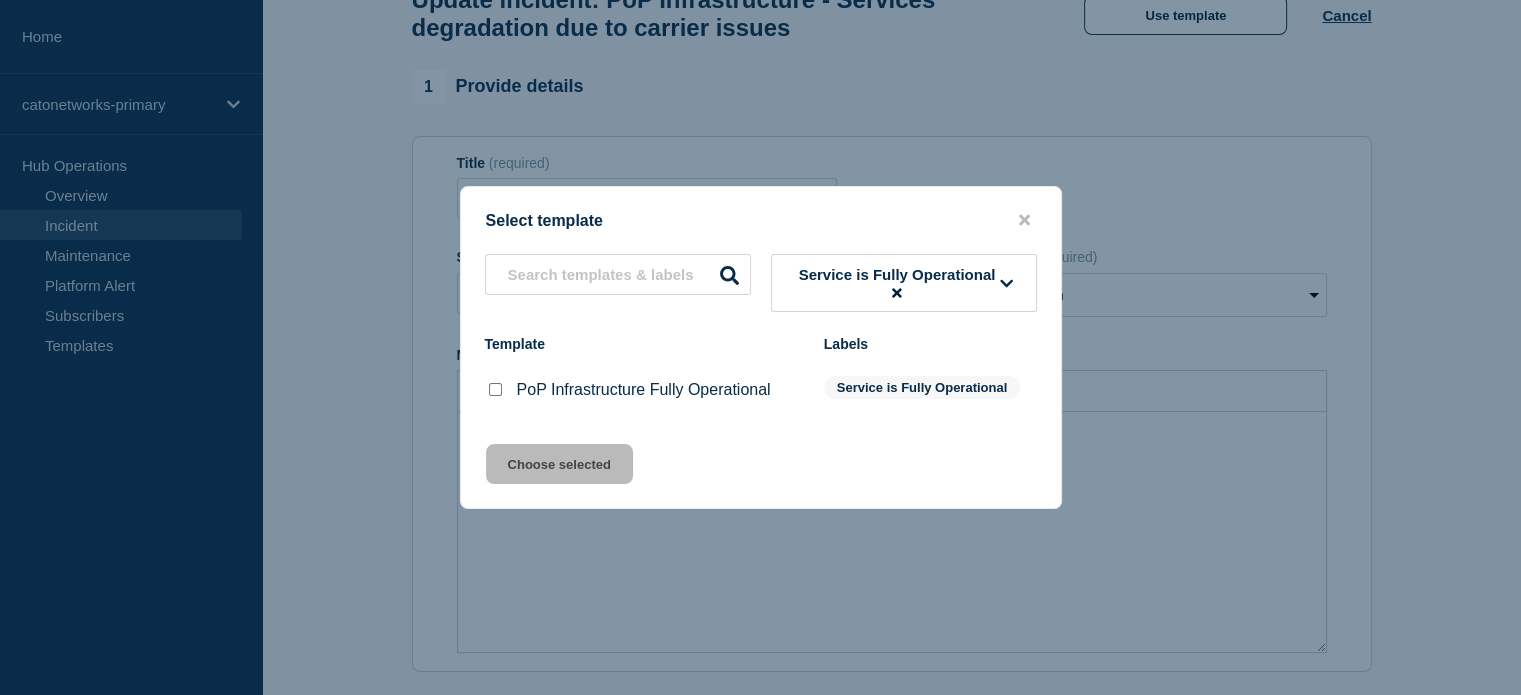 click at bounding box center (495, 390) 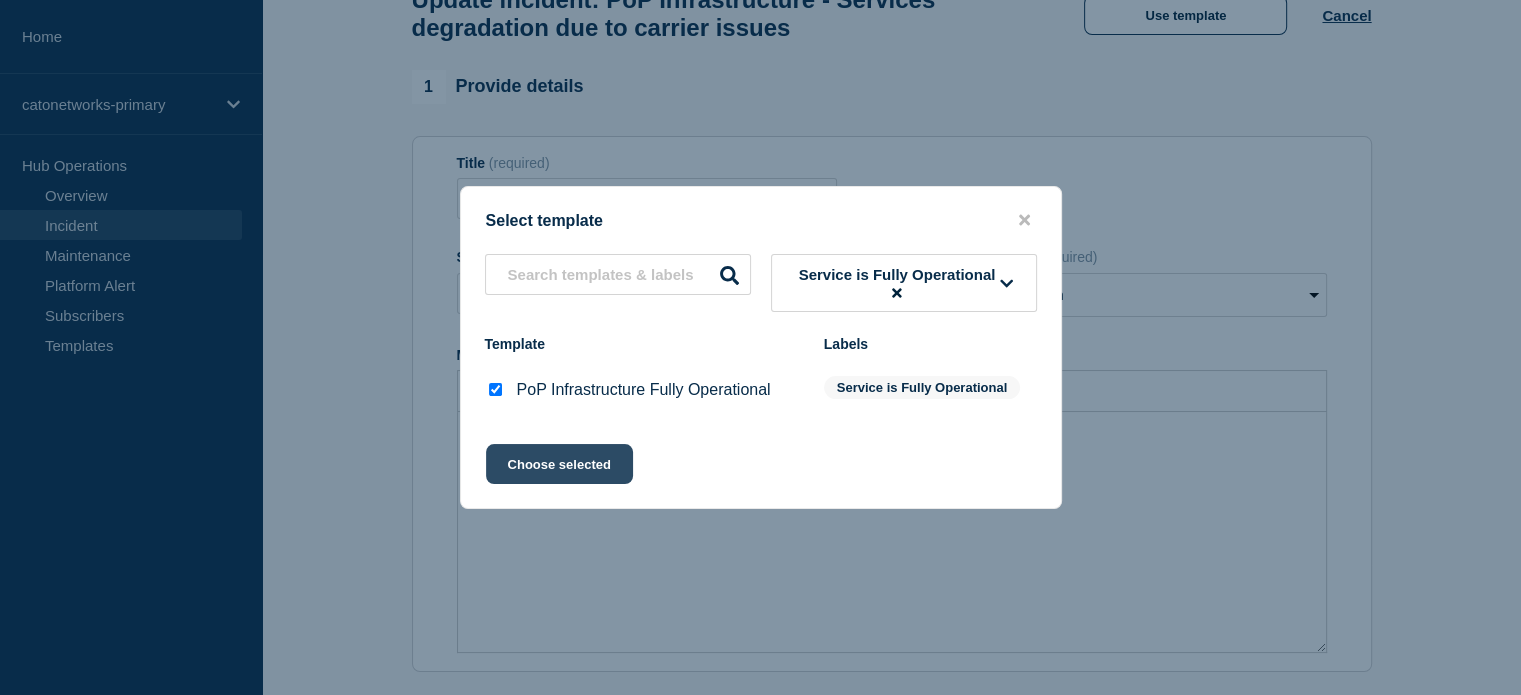 click on "Choose selected" 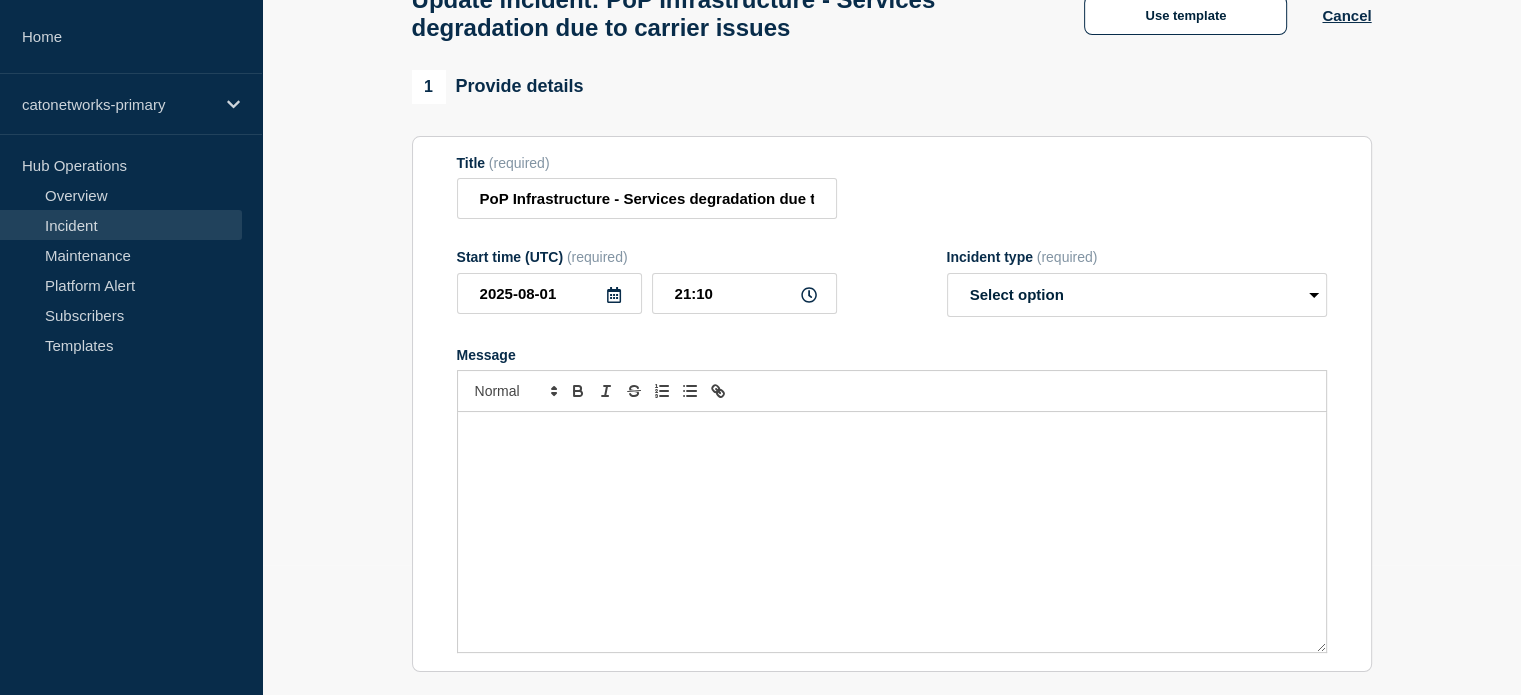 select on "resolved" 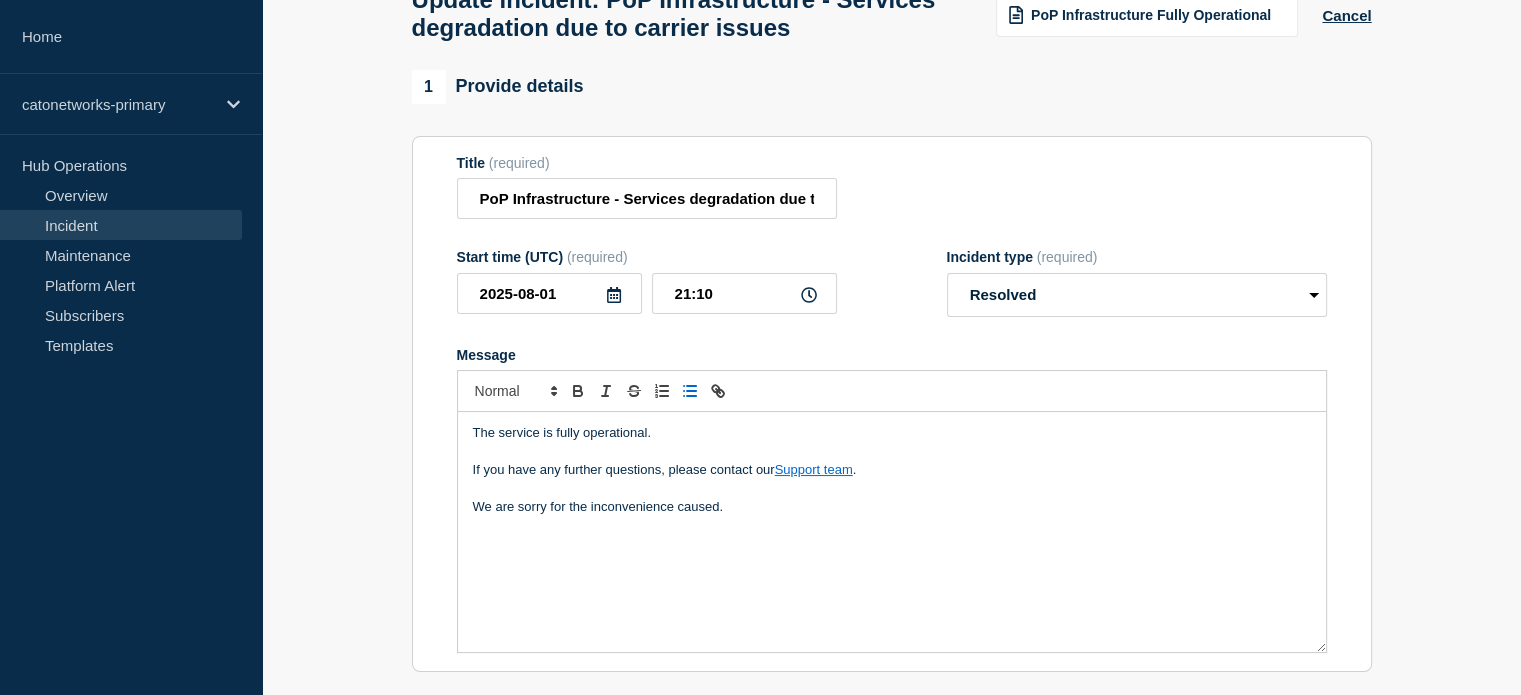 scroll, scrollTop: 230, scrollLeft: 0, axis: vertical 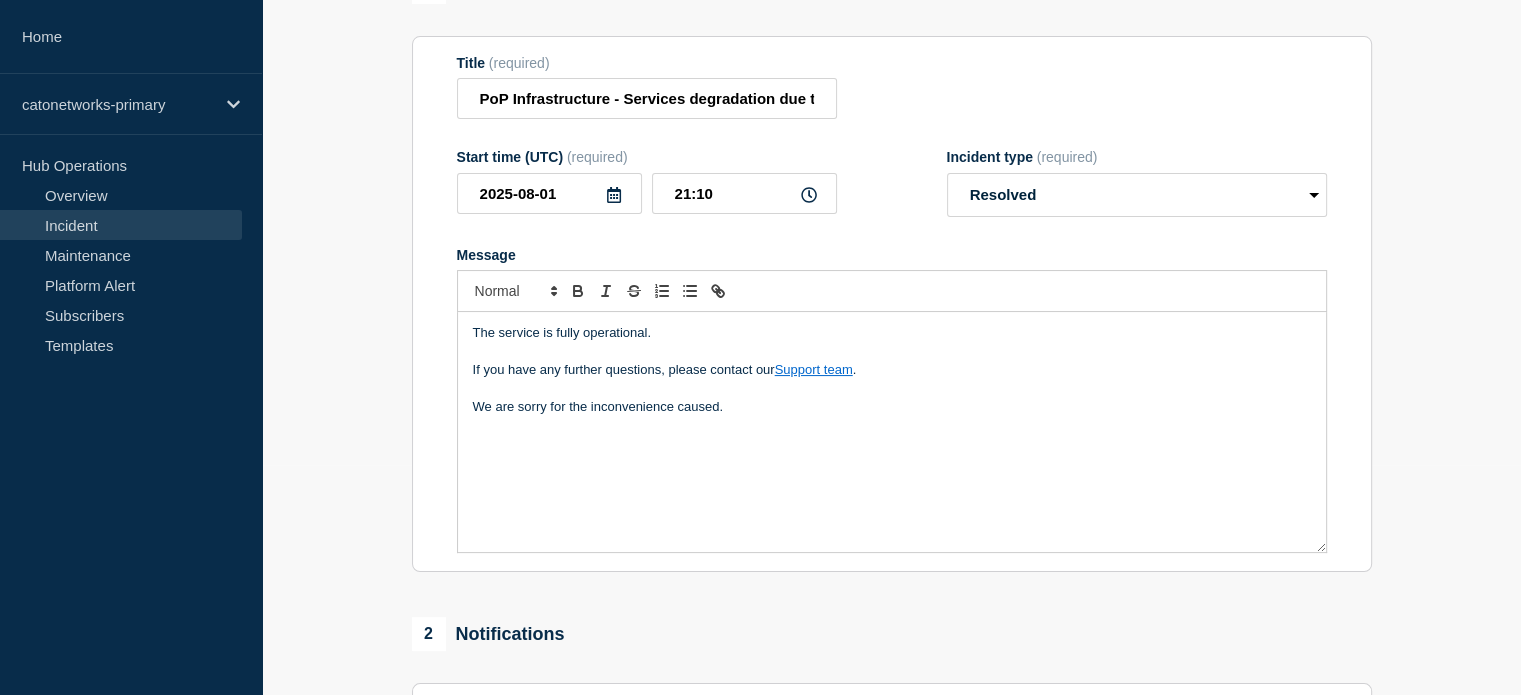 click on "We are sorry for the inconvenience caused." at bounding box center [892, 407] 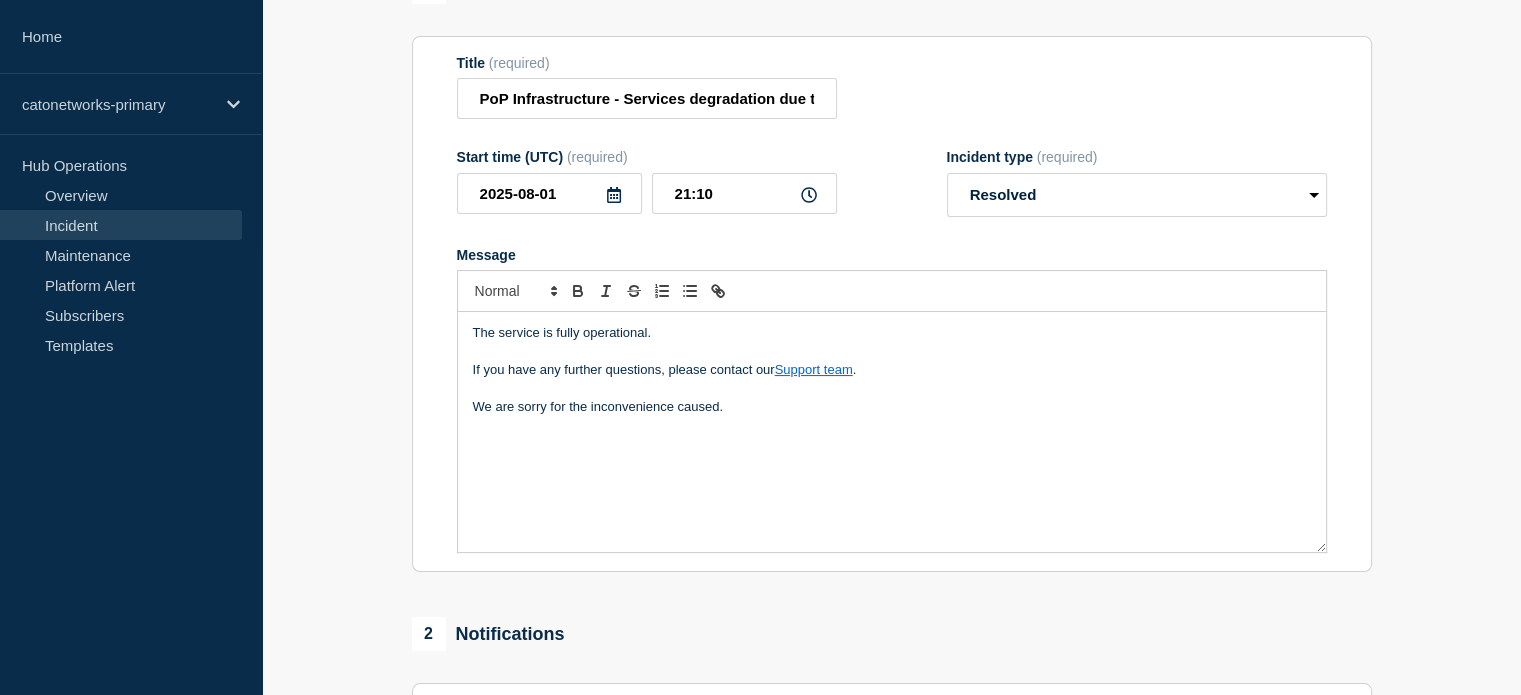 type 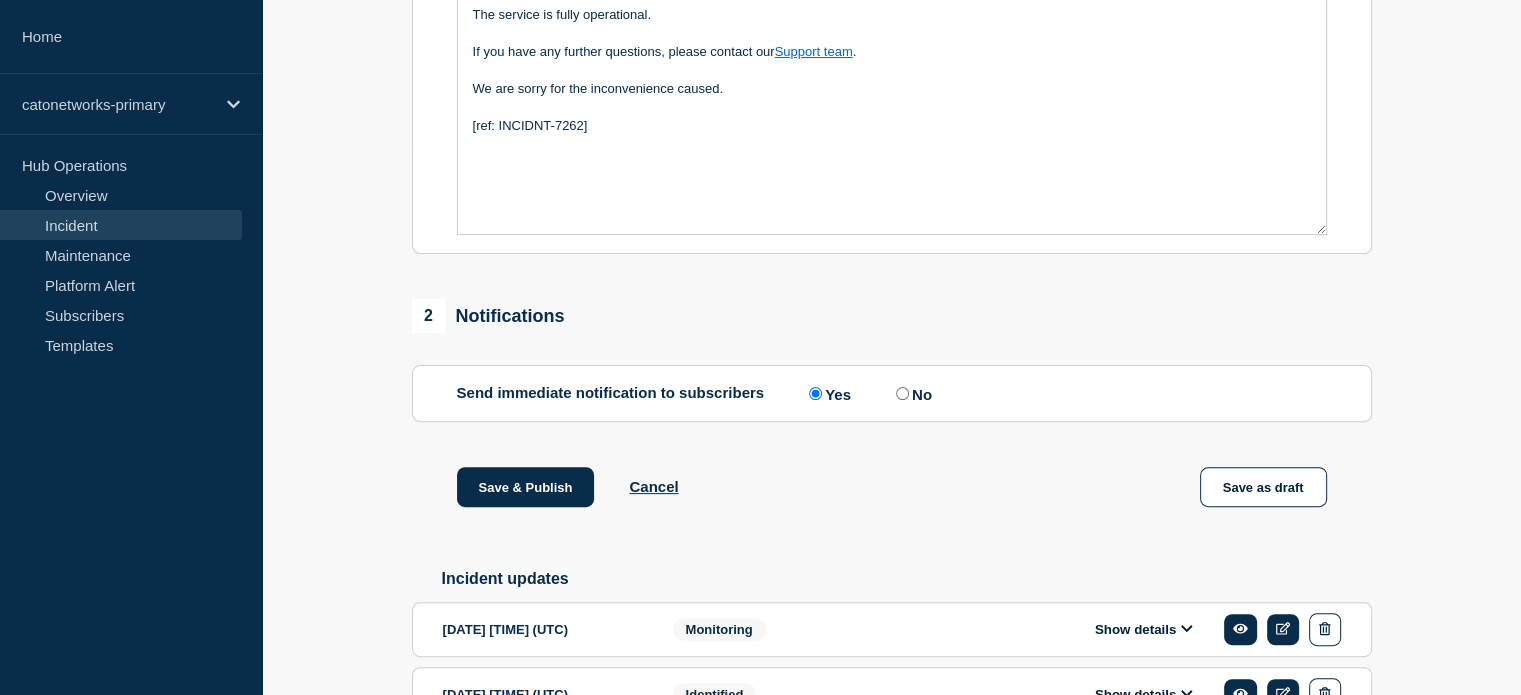 scroll, scrollTop: 630, scrollLeft: 0, axis: vertical 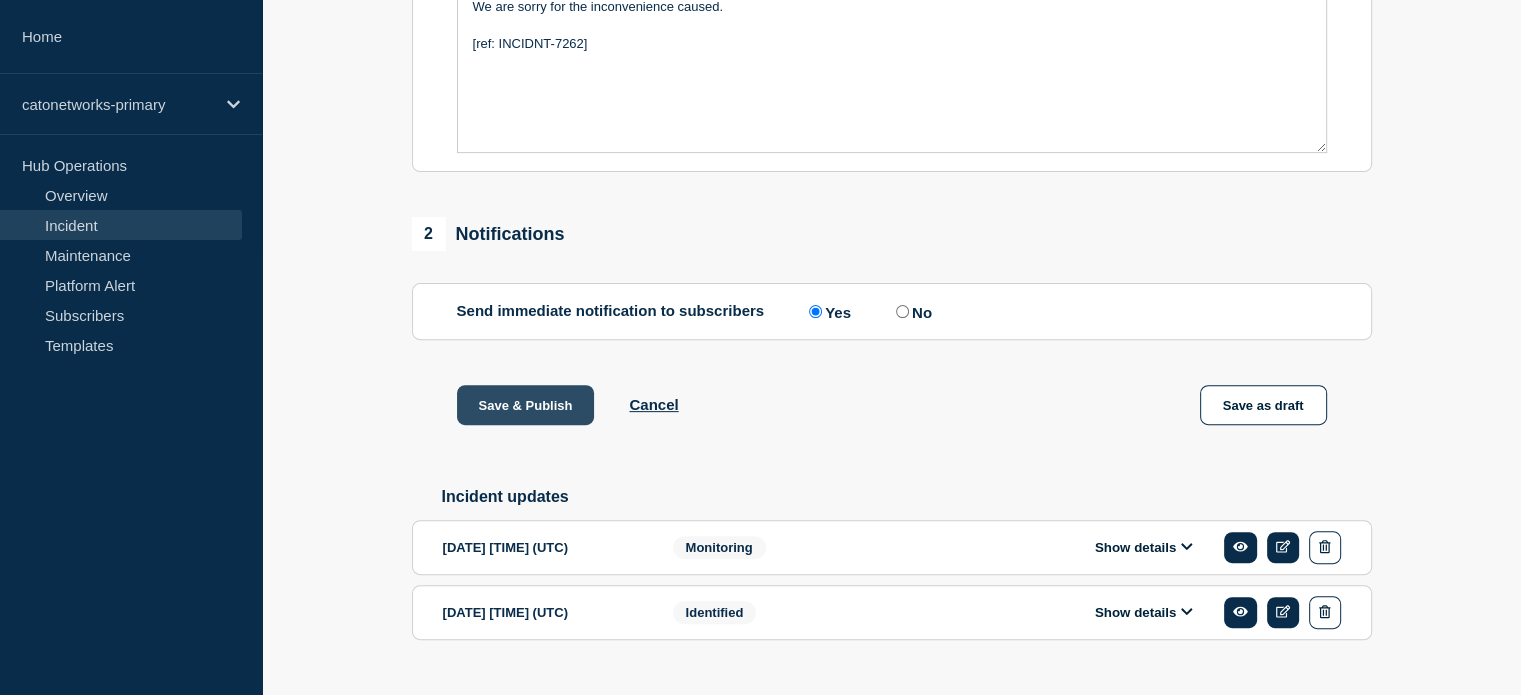 click on "Save & Publish" at bounding box center [526, 405] 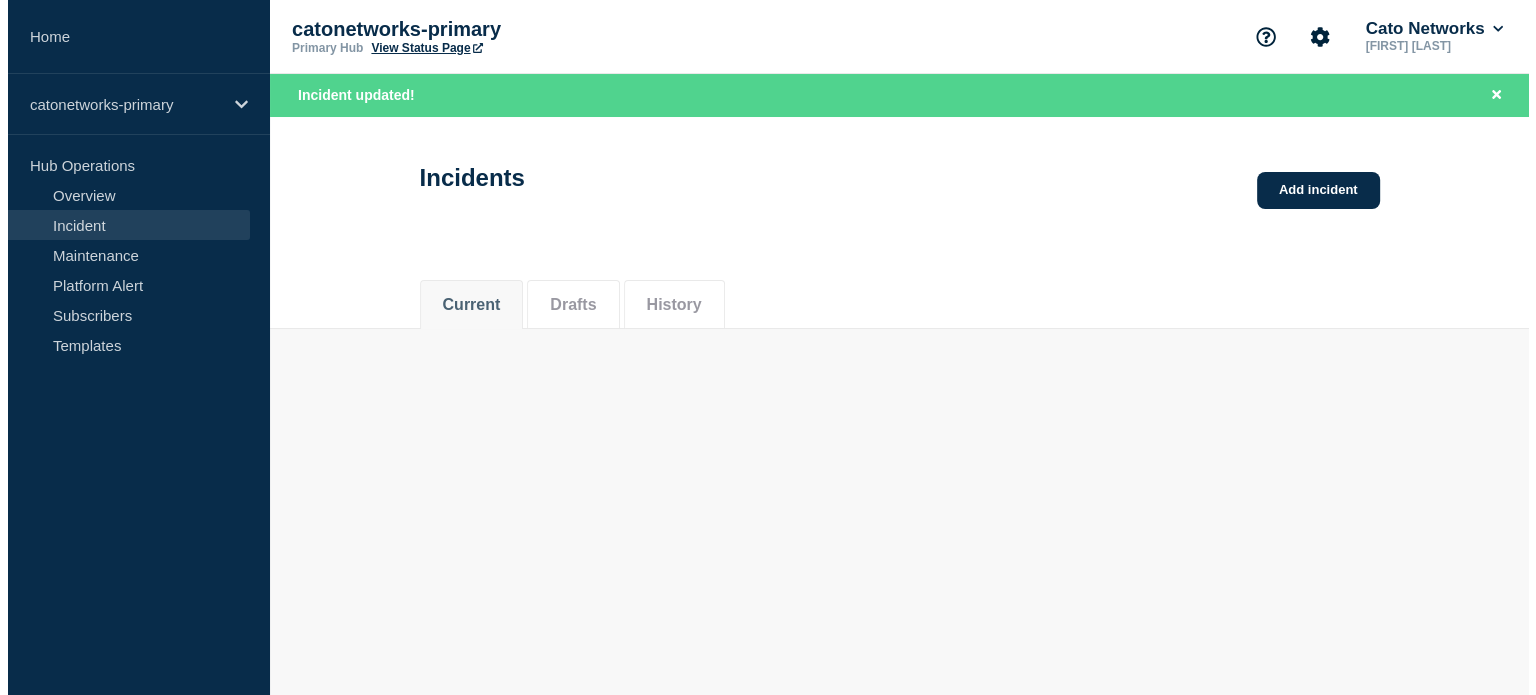 scroll, scrollTop: 0, scrollLeft: 0, axis: both 